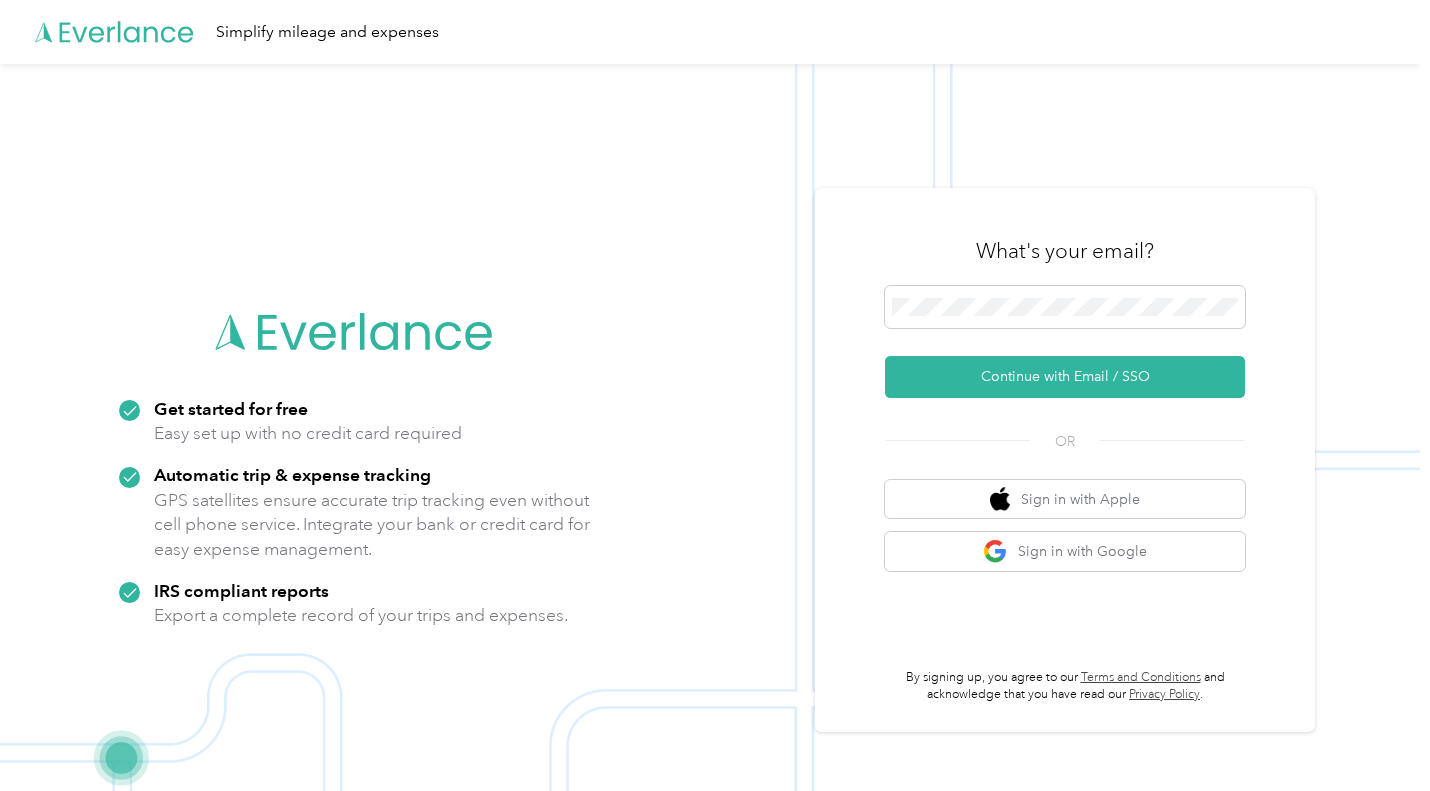 scroll, scrollTop: 0, scrollLeft: 0, axis: both 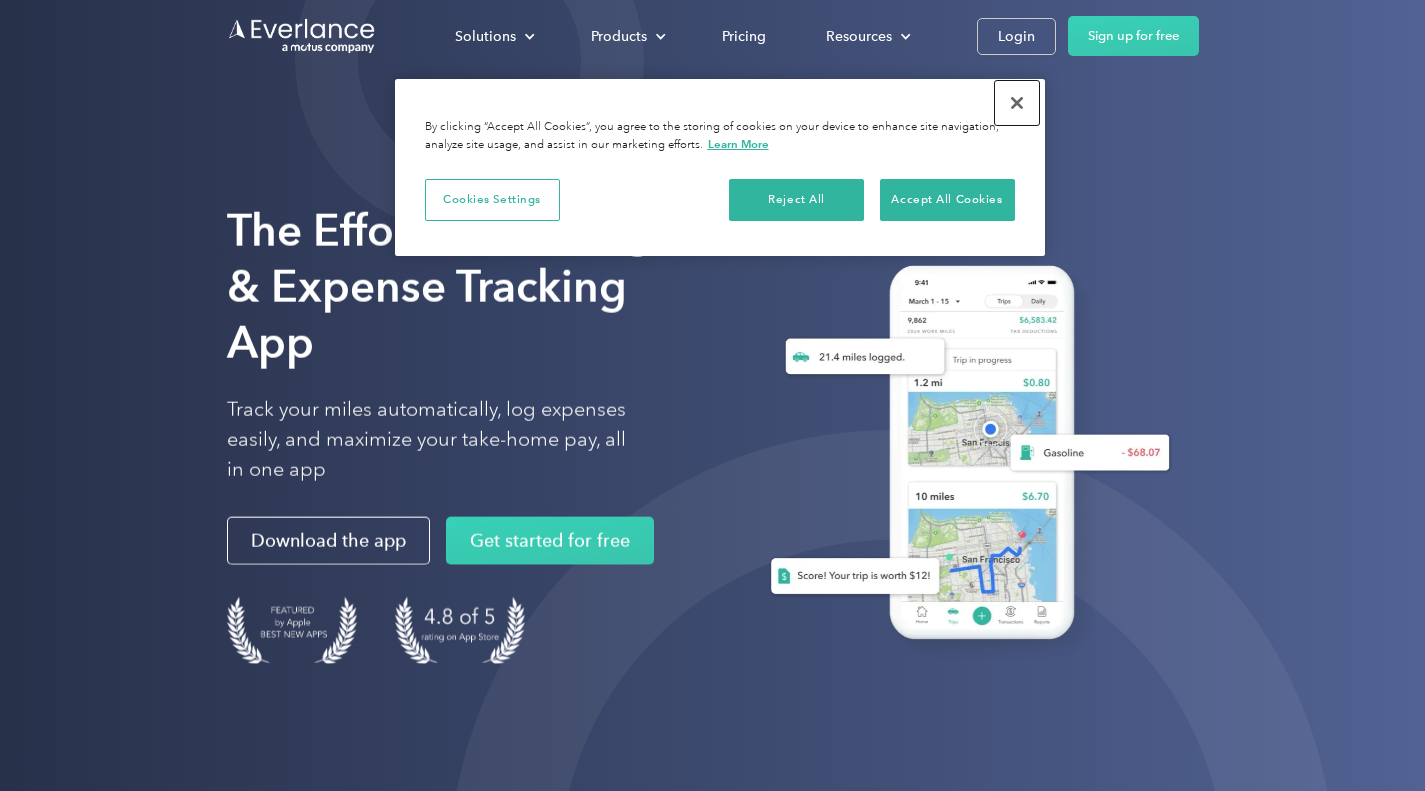 click at bounding box center (1017, 103) 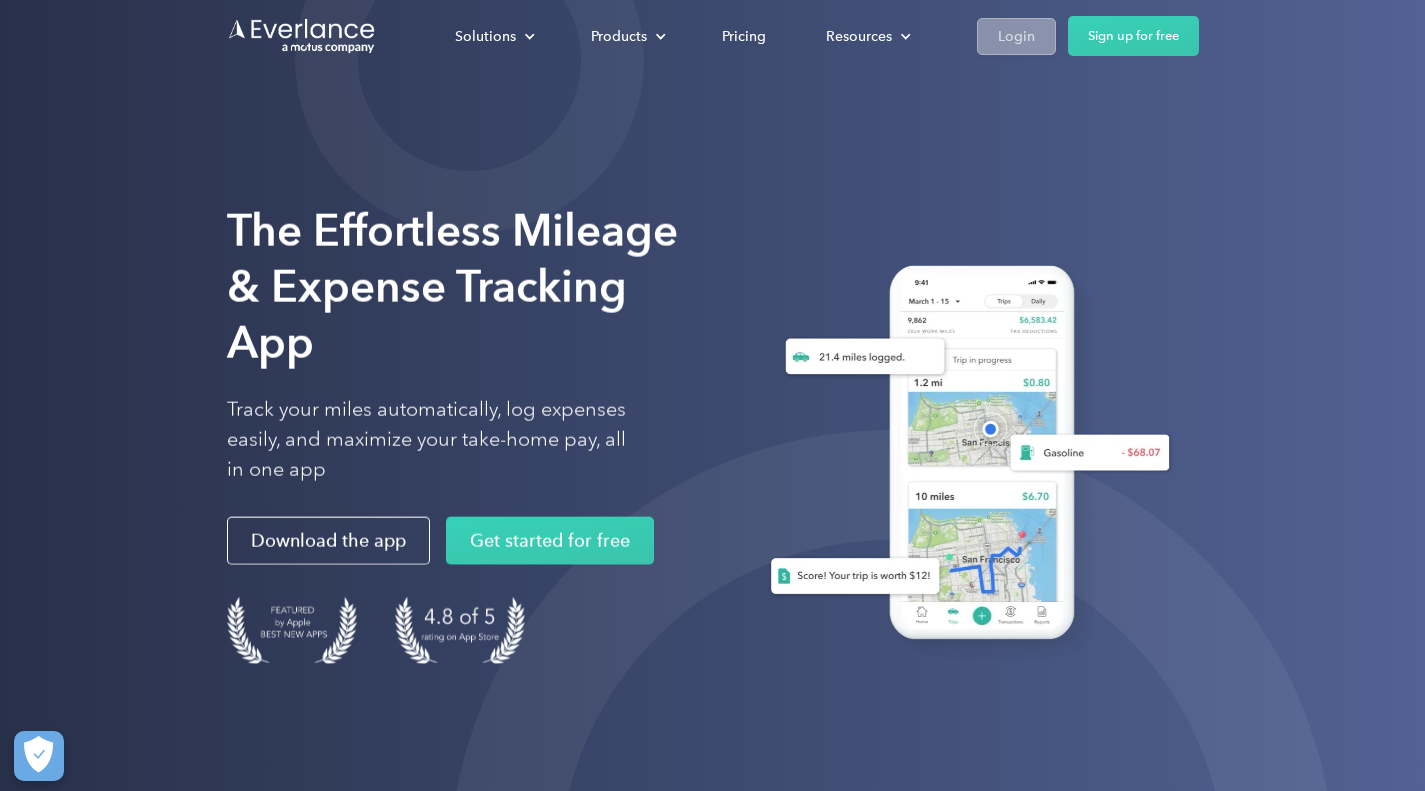 click on "Login" at bounding box center [1016, 36] 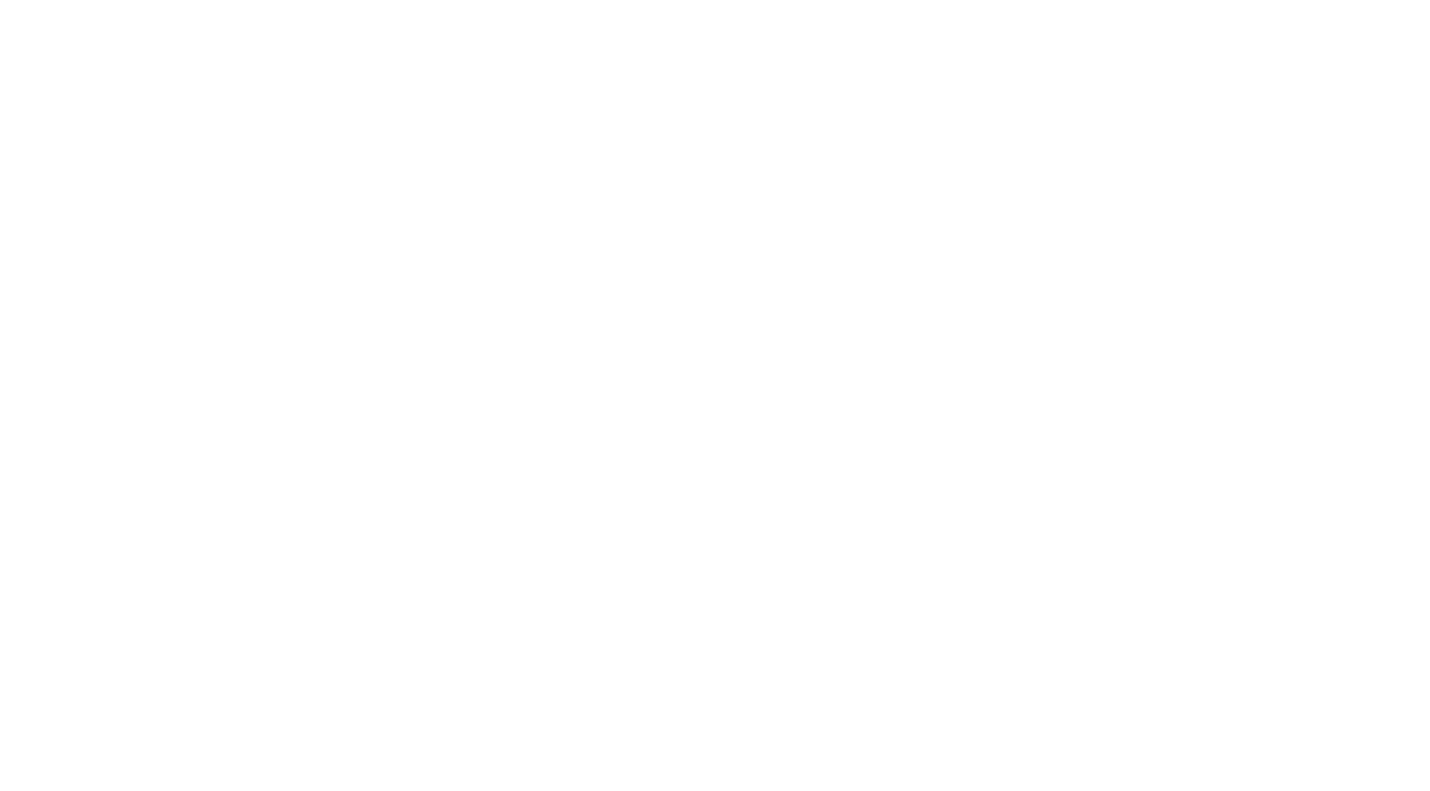 scroll, scrollTop: 0, scrollLeft: 0, axis: both 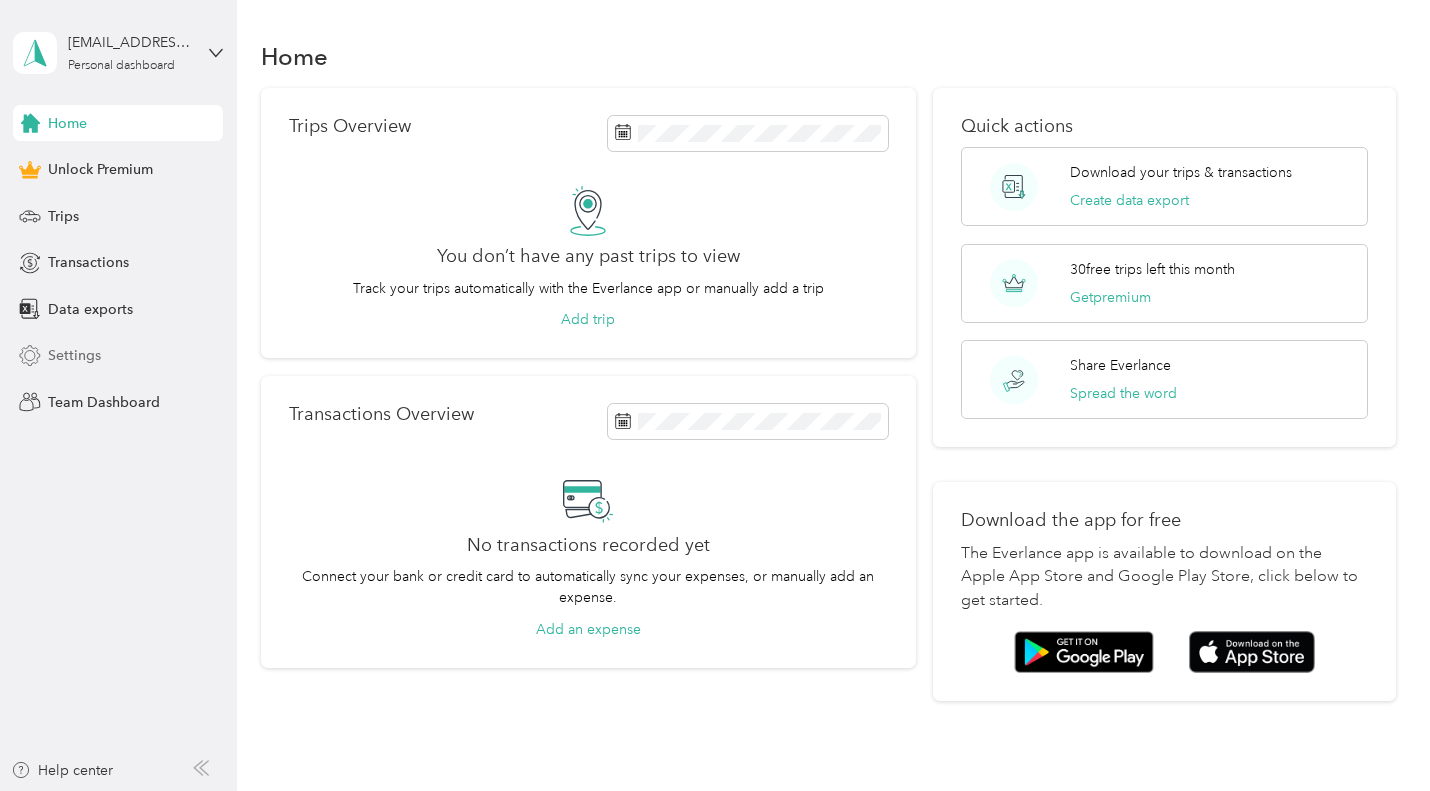 click on "Settings" at bounding box center [74, 355] 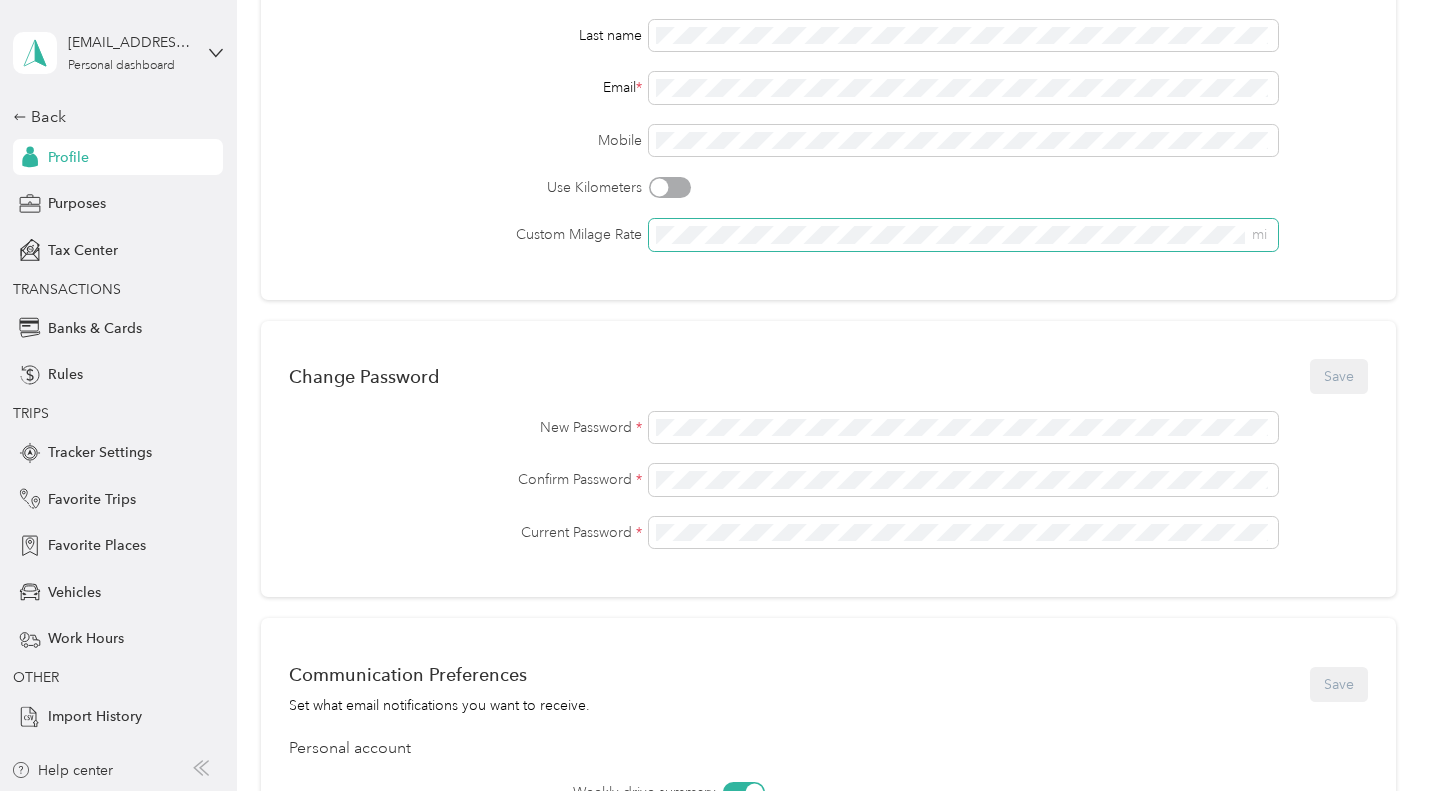 scroll, scrollTop: 277, scrollLeft: 0, axis: vertical 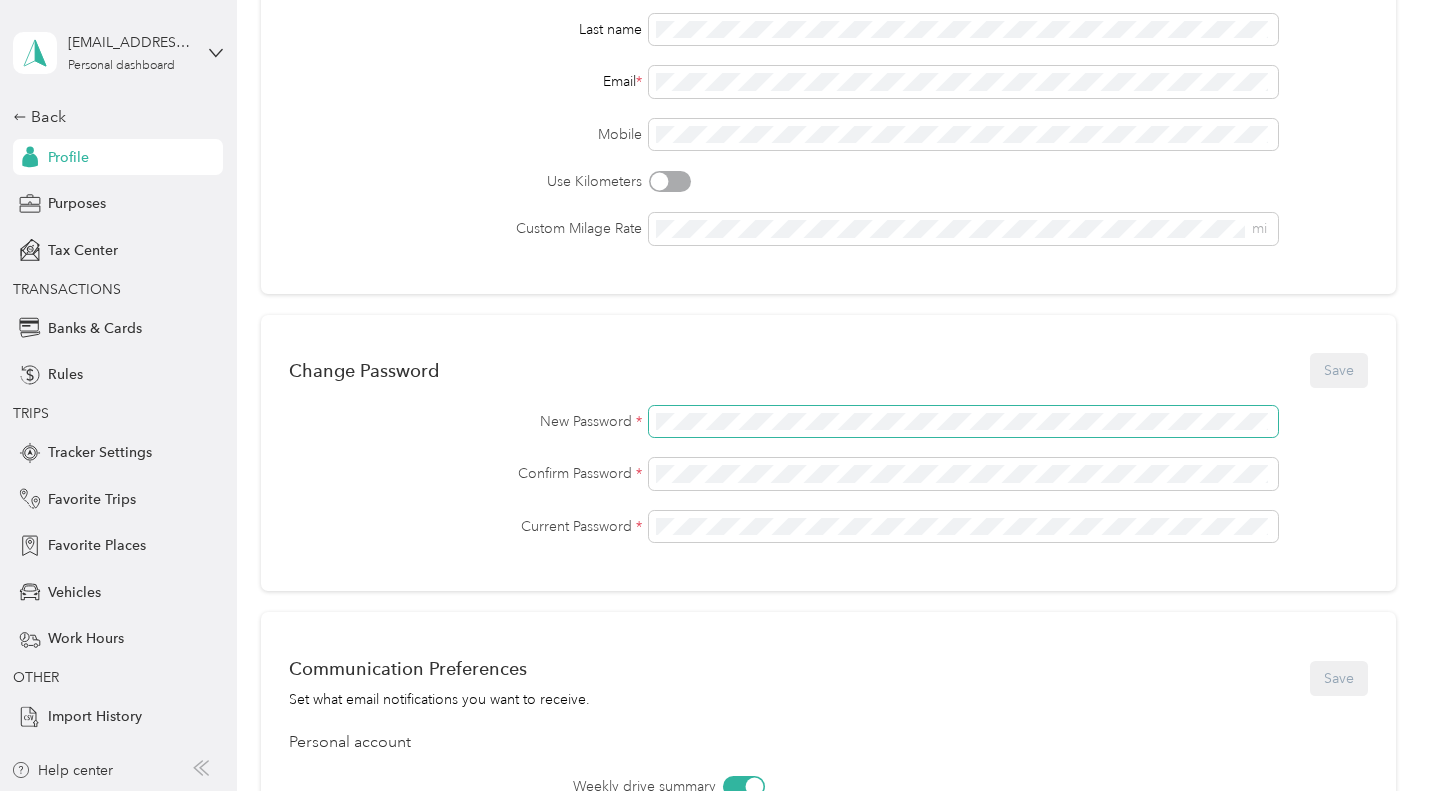 click at bounding box center [963, 422] 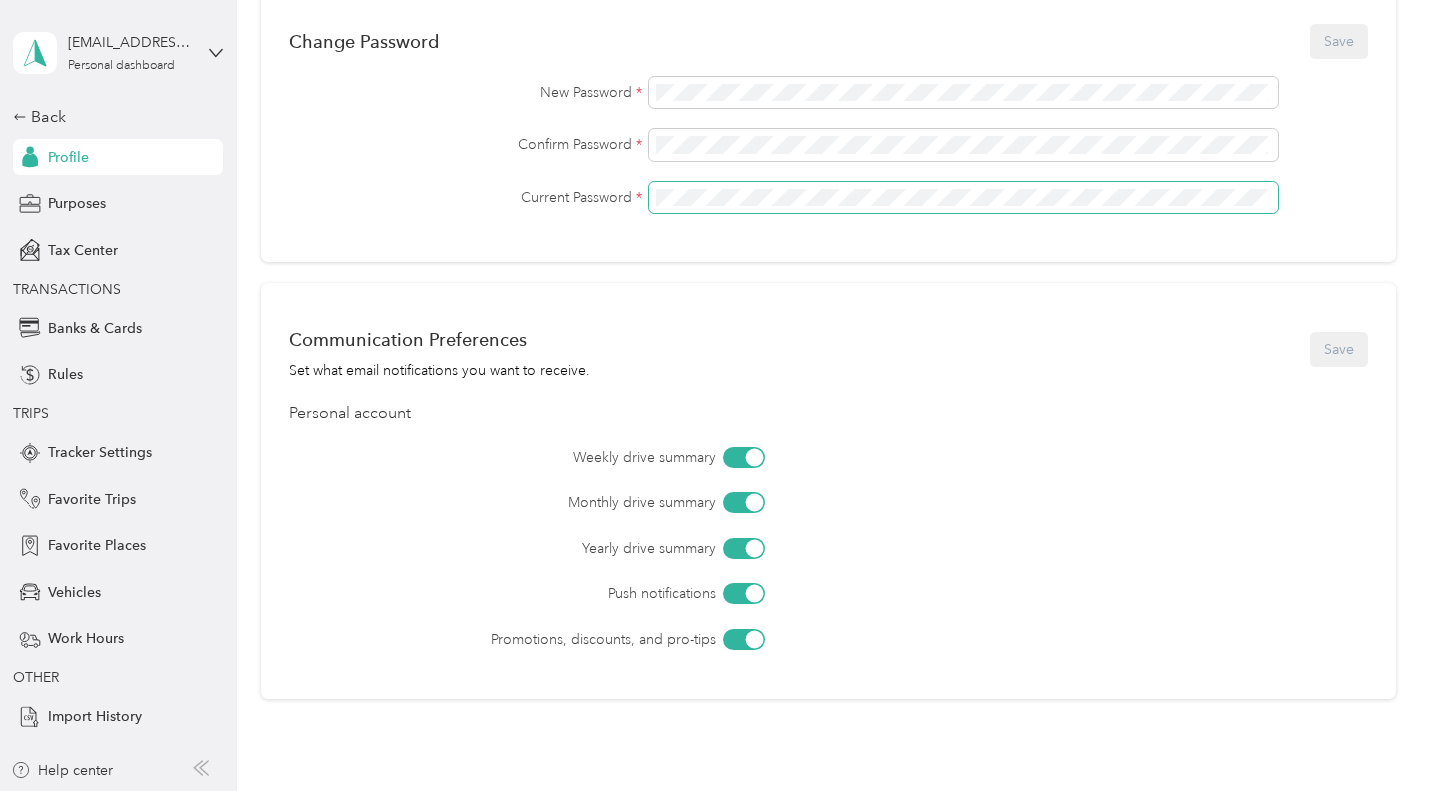 scroll, scrollTop: 608, scrollLeft: 0, axis: vertical 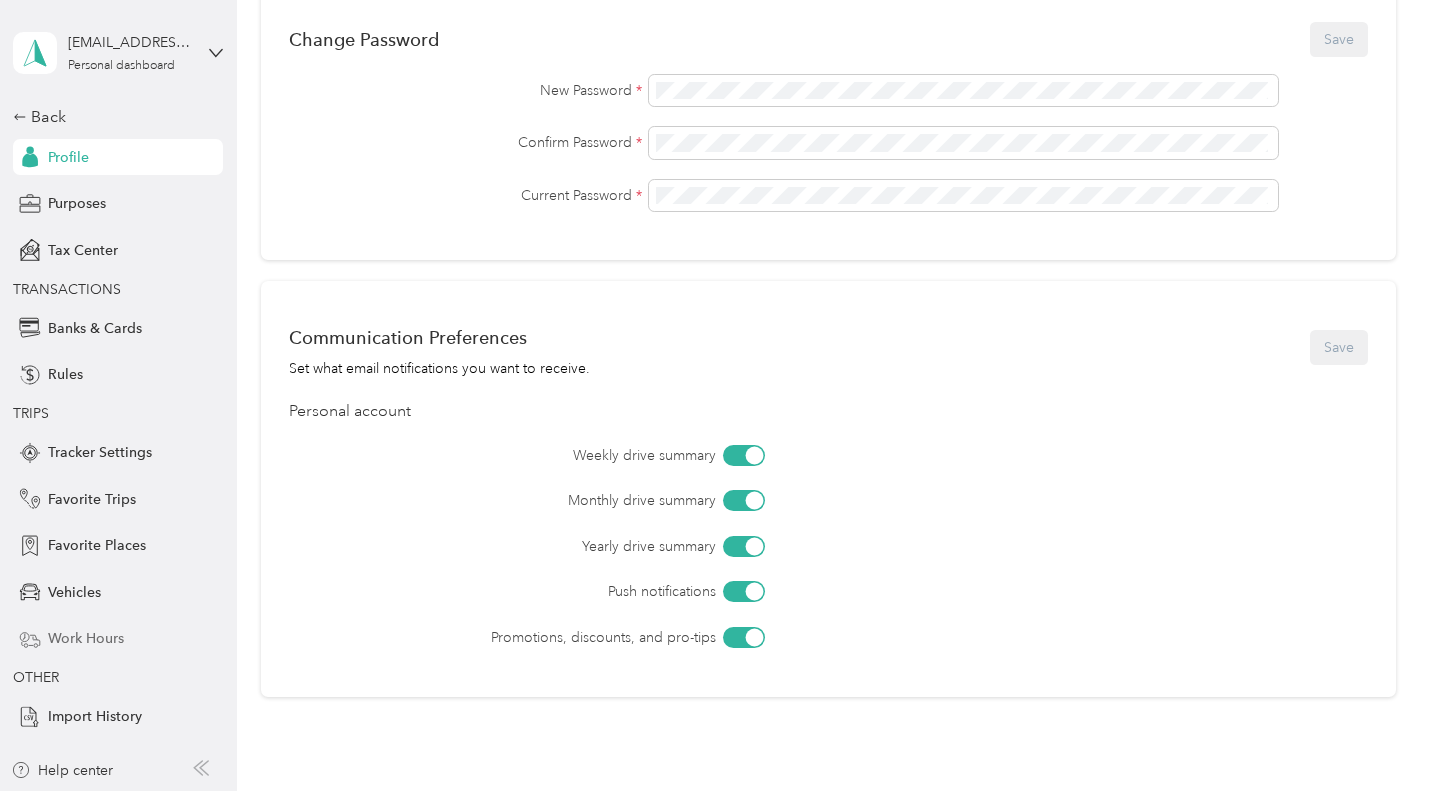 click on "Work Hours" at bounding box center [86, 638] 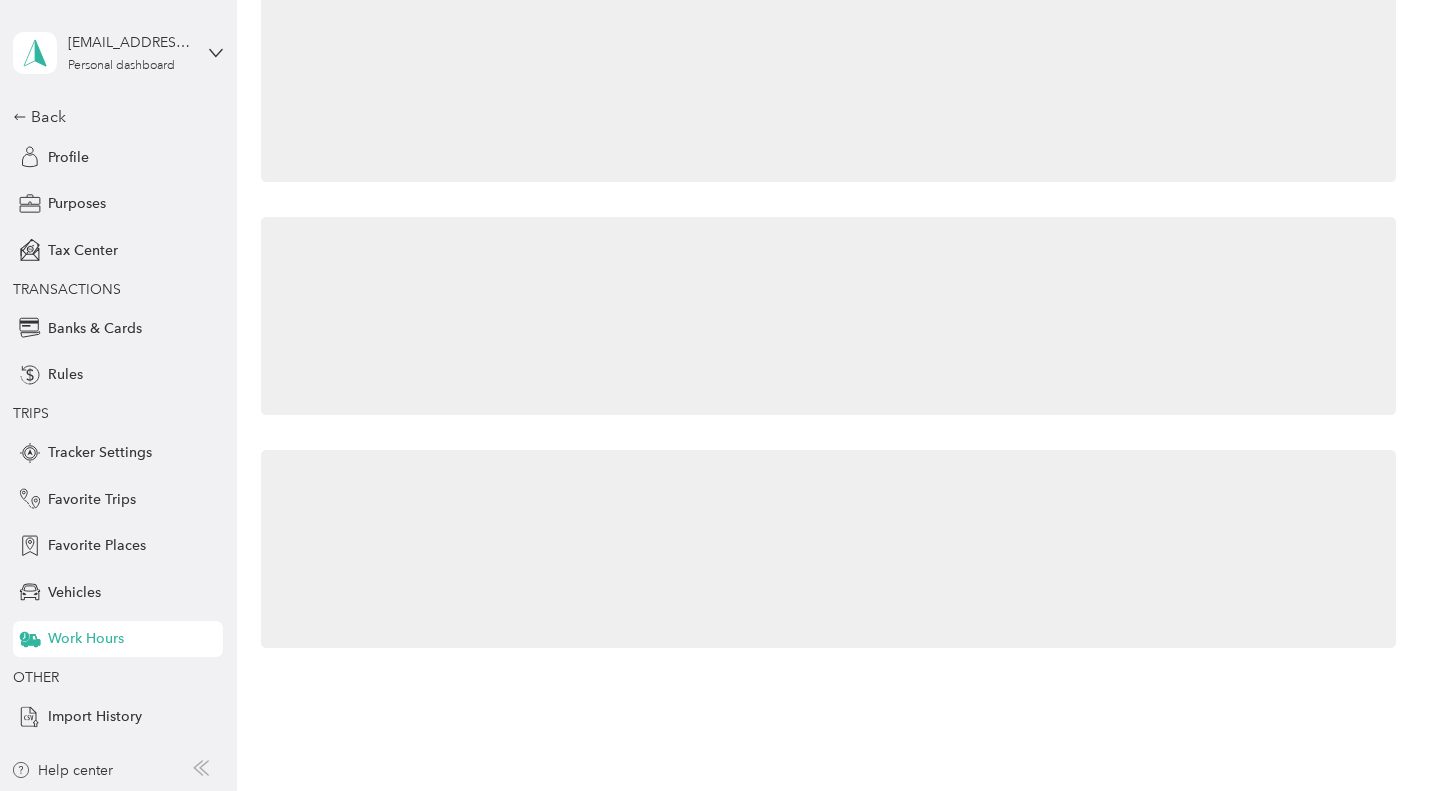 scroll, scrollTop: 29, scrollLeft: 0, axis: vertical 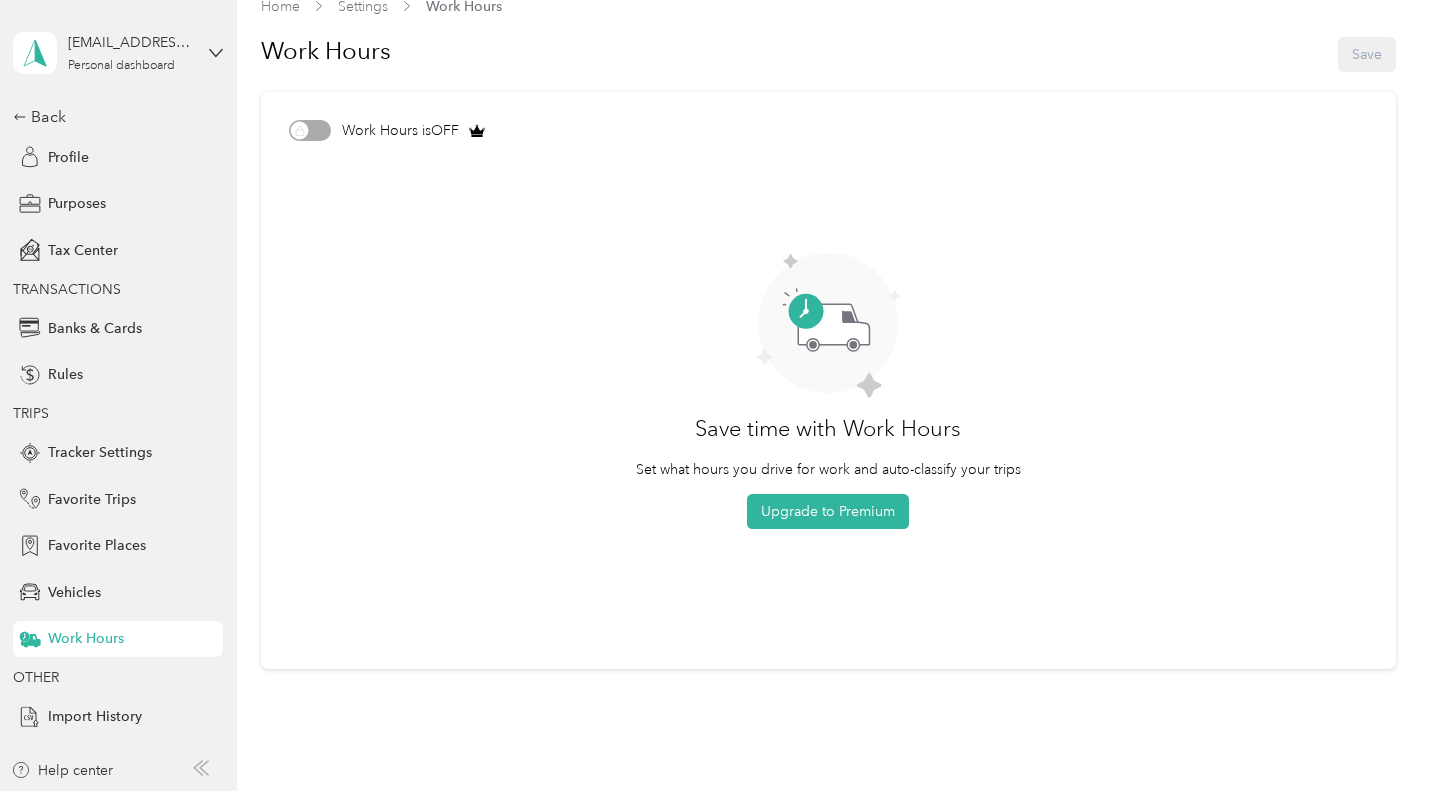 click at bounding box center (715, 45) 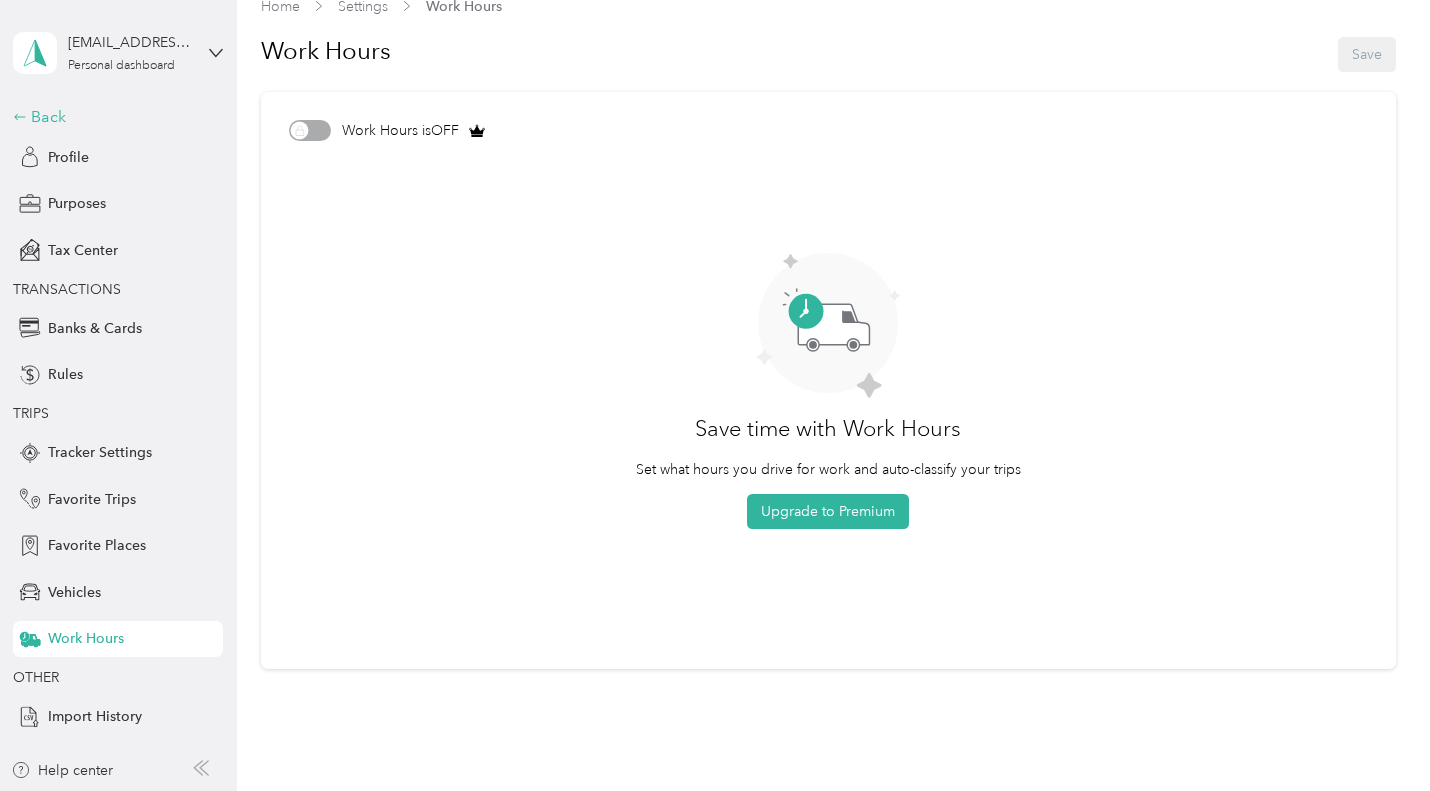 click on "Back" at bounding box center [113, 117] 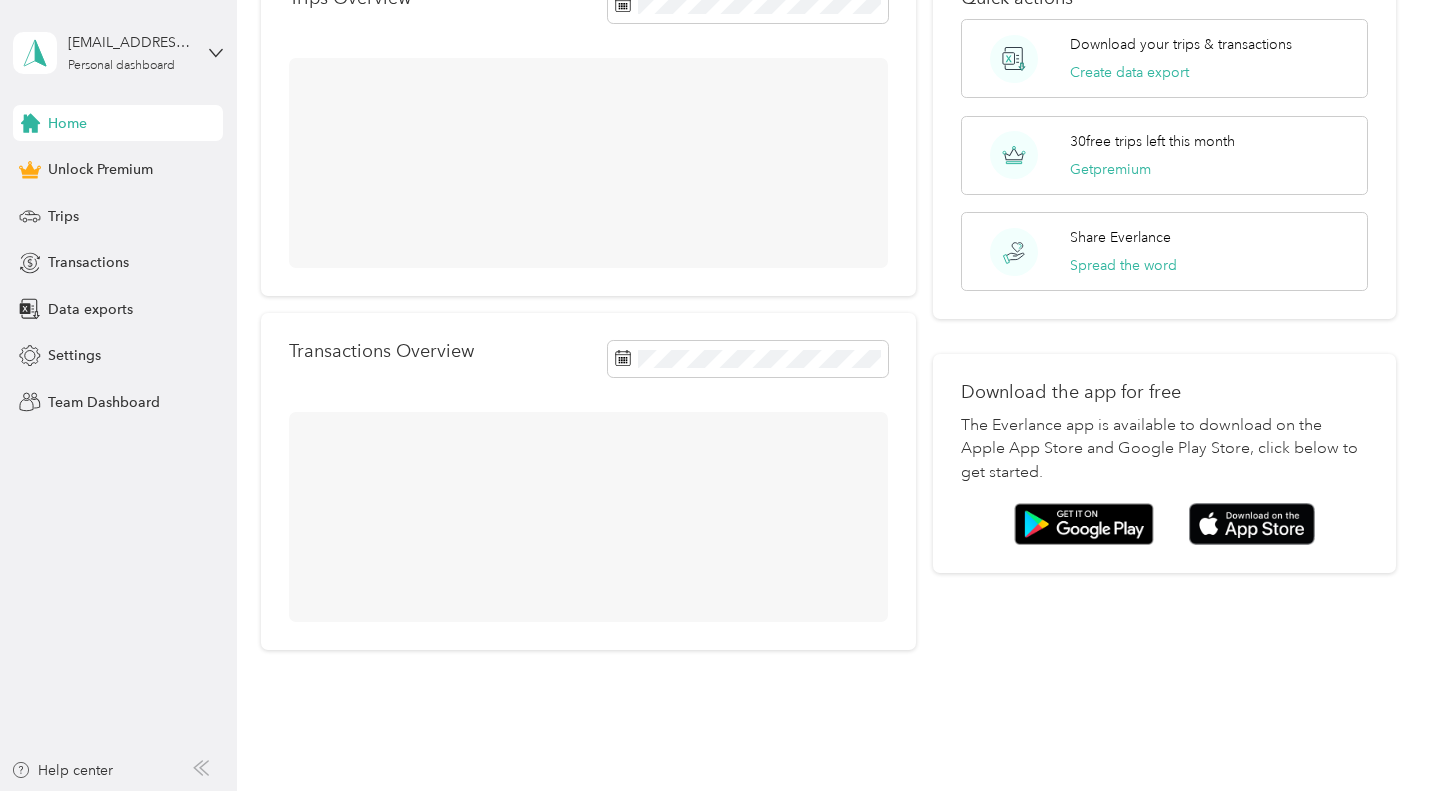 scroll, scrollTop: 117, scrollLeft: 0, axis: vertical 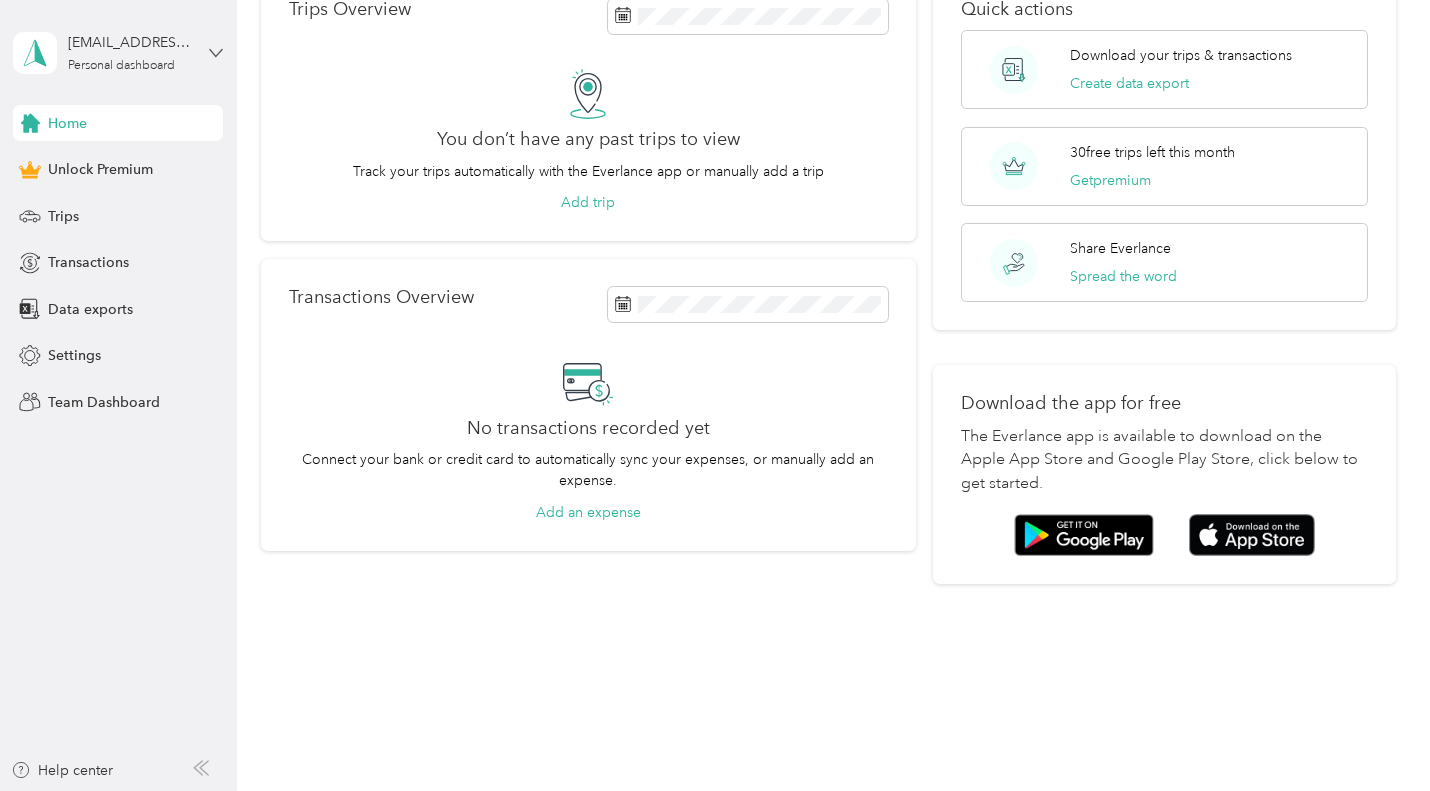 click 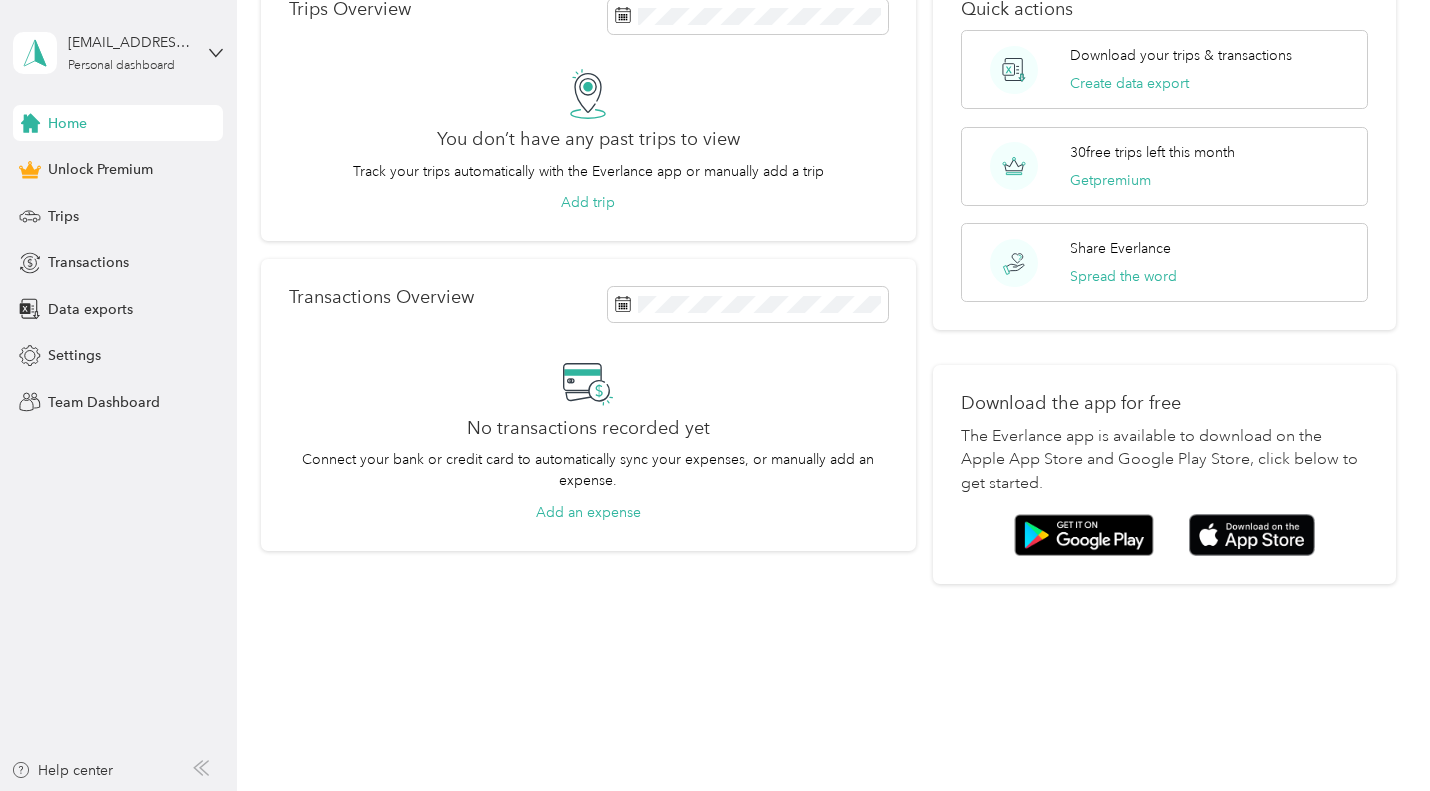 click on "Log out" at bounding box center (224, 152) 